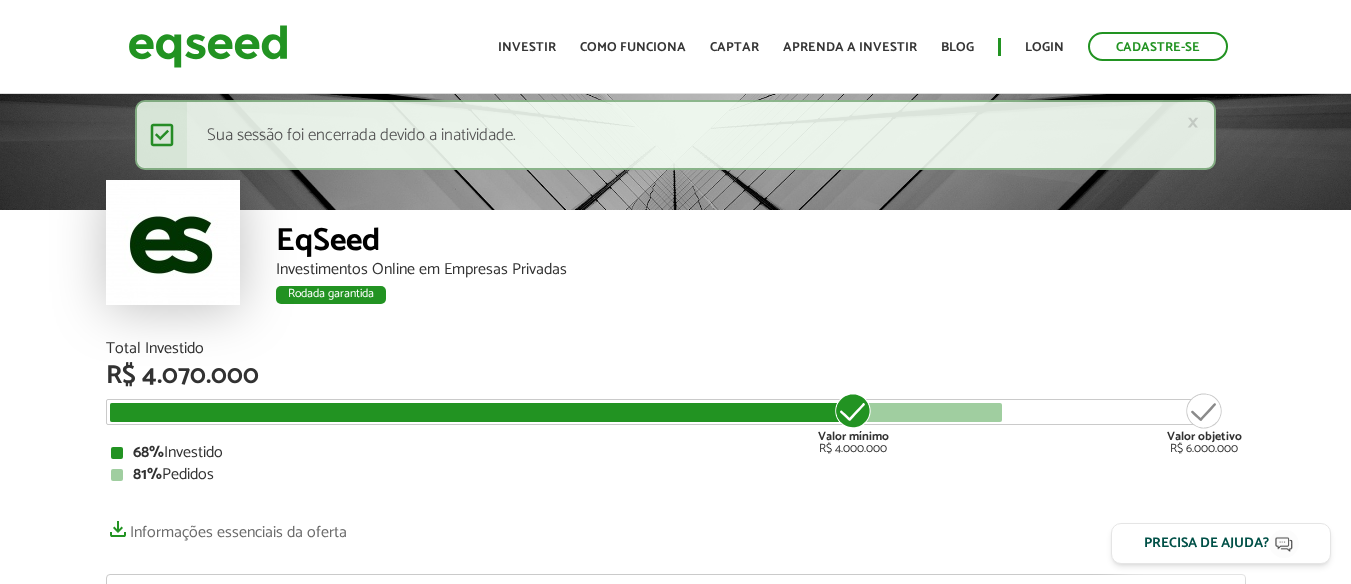 scroll, scrollTop: 0, scrollLeft: 0, axis: both 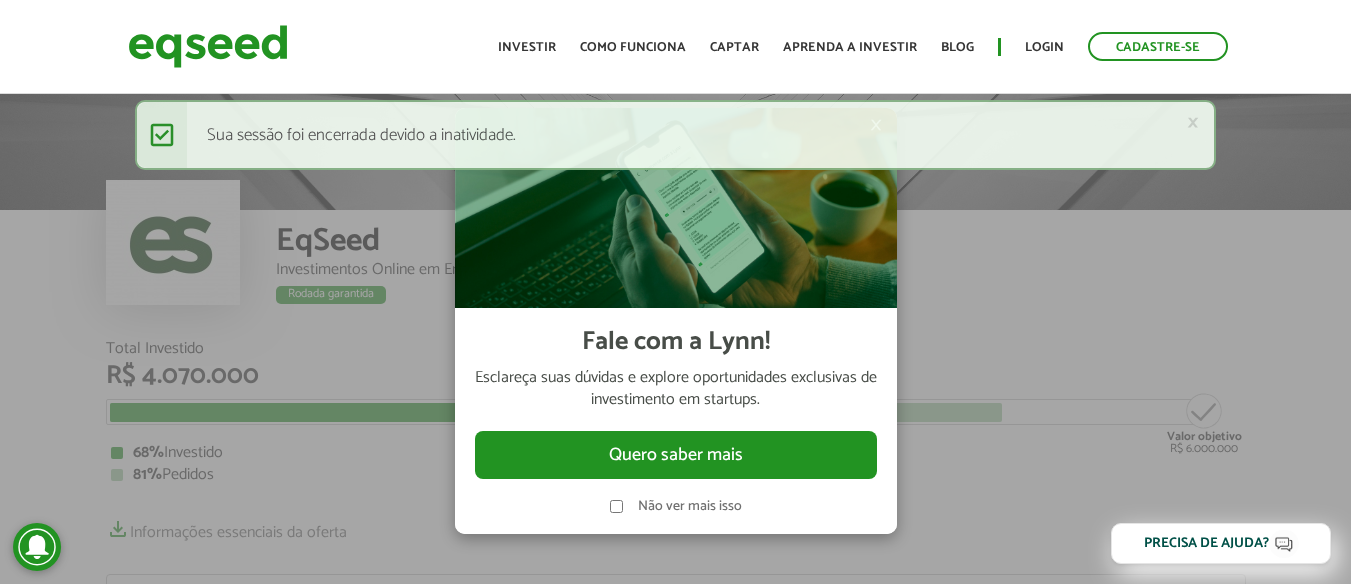 click at bounding box center [675, 292] 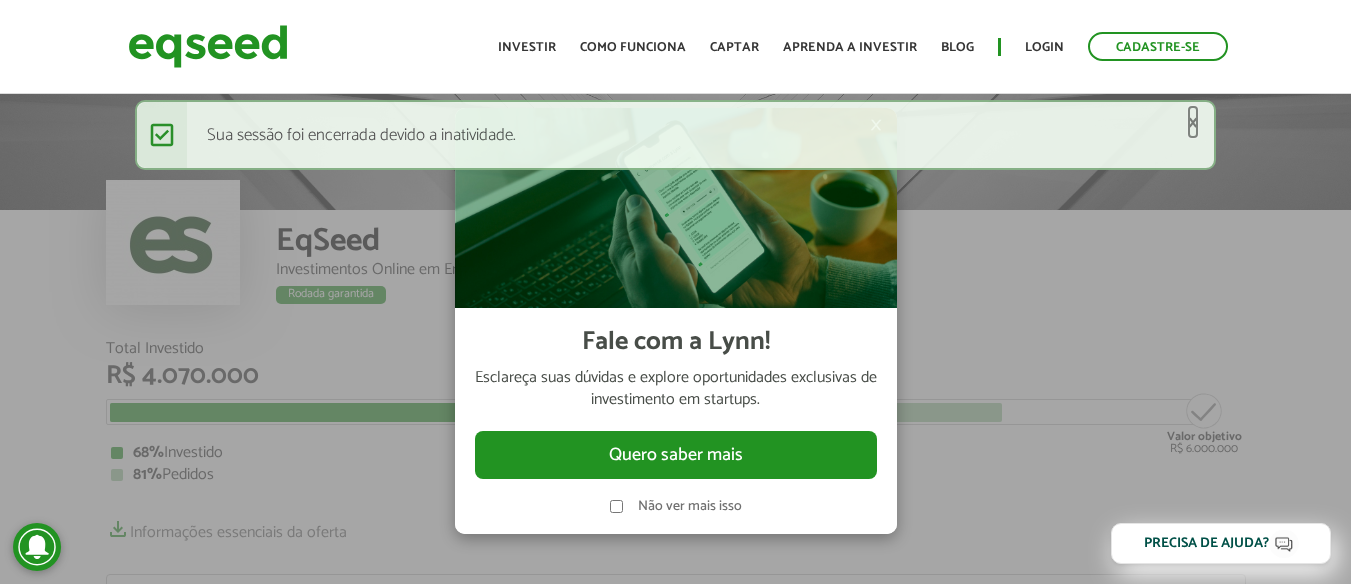 click on "×" at bounding box center (1193, 122) 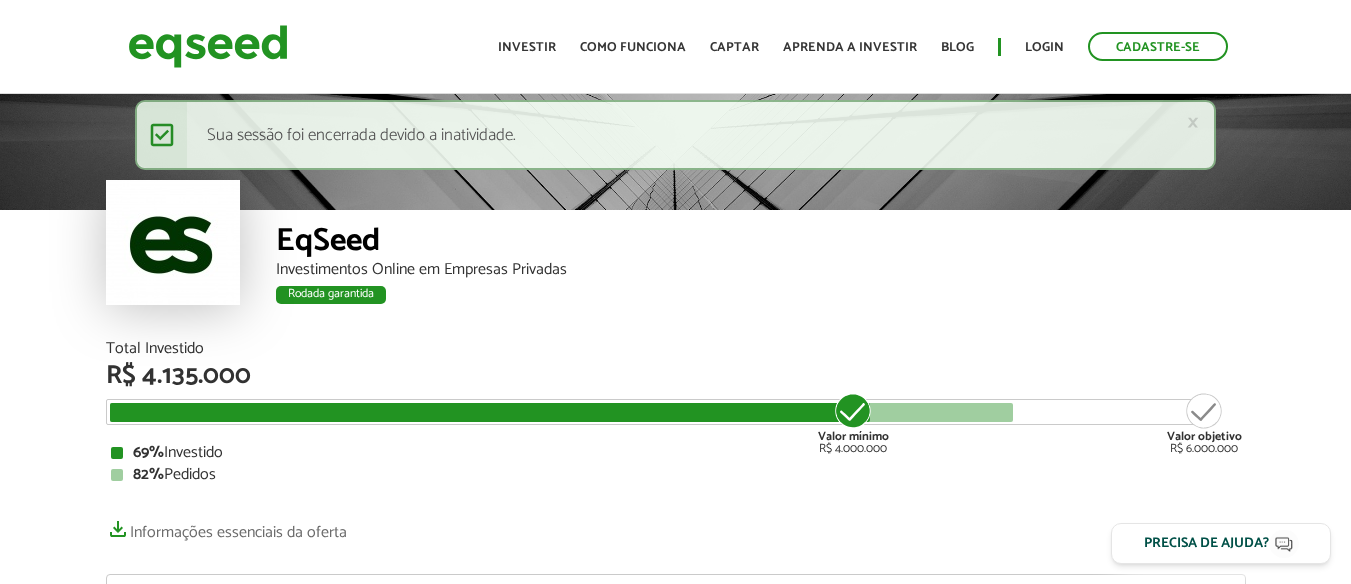 scroll, scrollTop: 0, scrollLeft: 0, axis: both 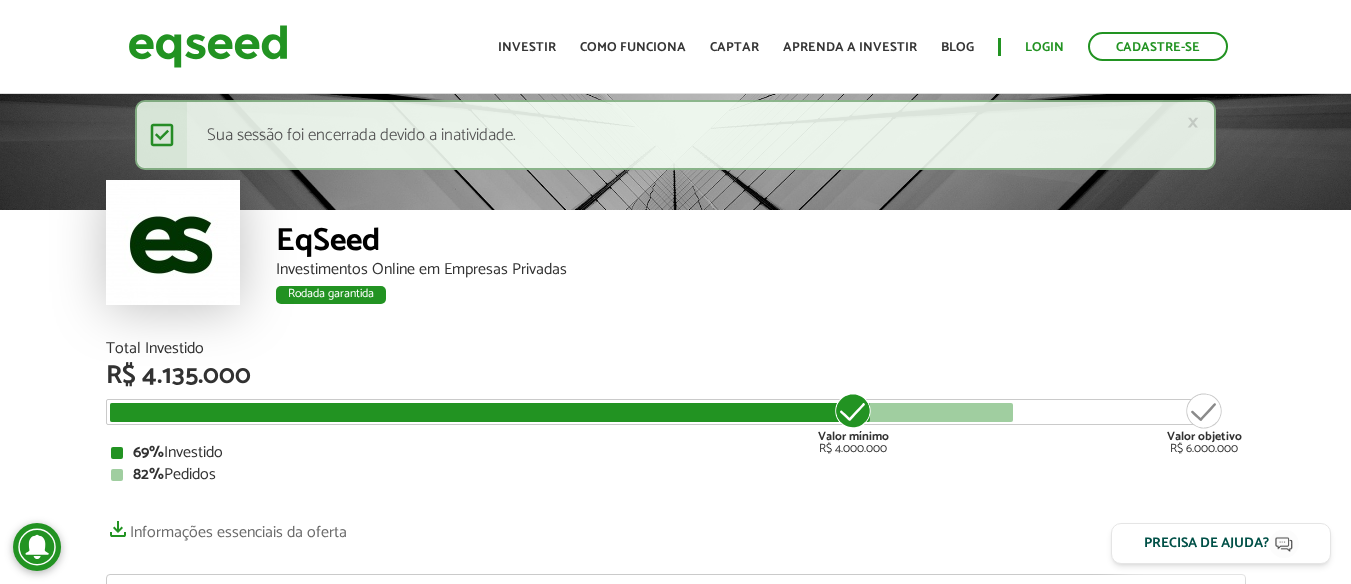 drag, startPoint x: 1070, startPoint y: 34, endPoint x: 1052, endPoint y: 41, distance: 19.313208 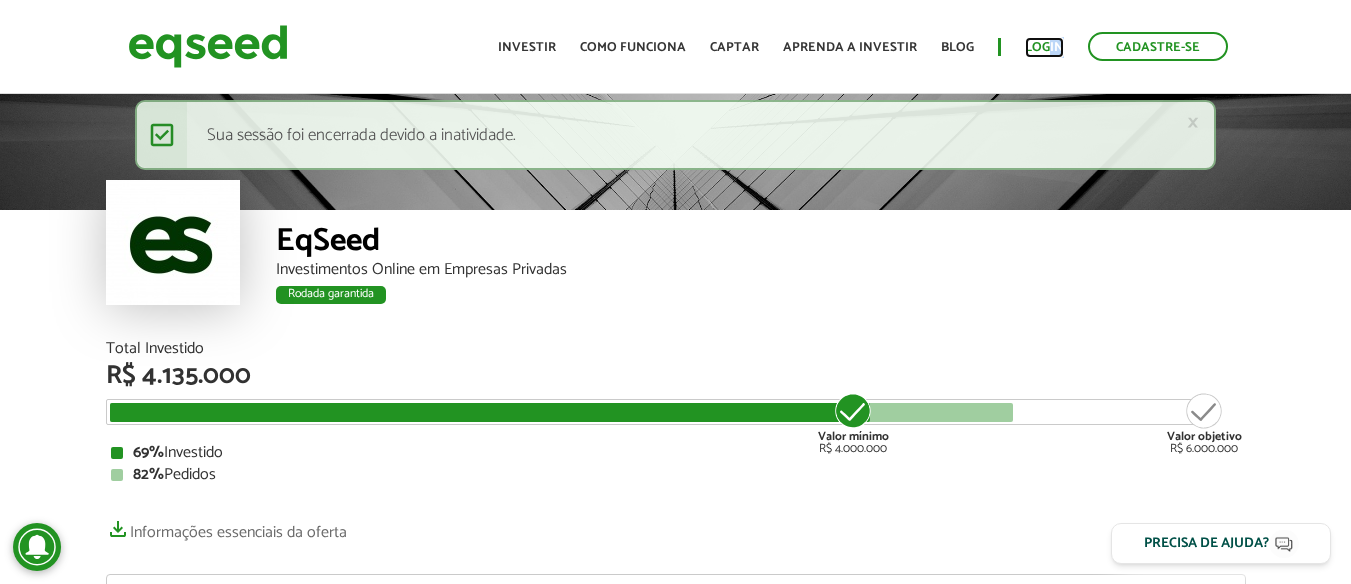 click on "Login" at bounding box center (1044, 47) 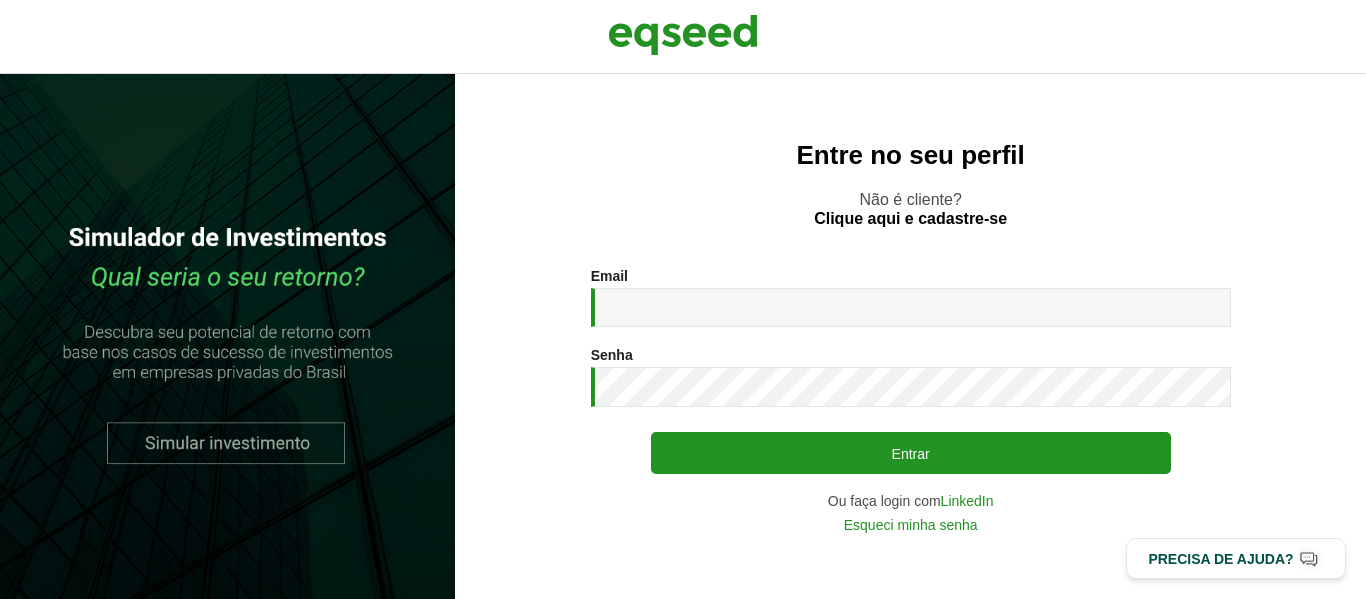 scroll, scrollTop: 0, scrollLeft: 0, axis: both 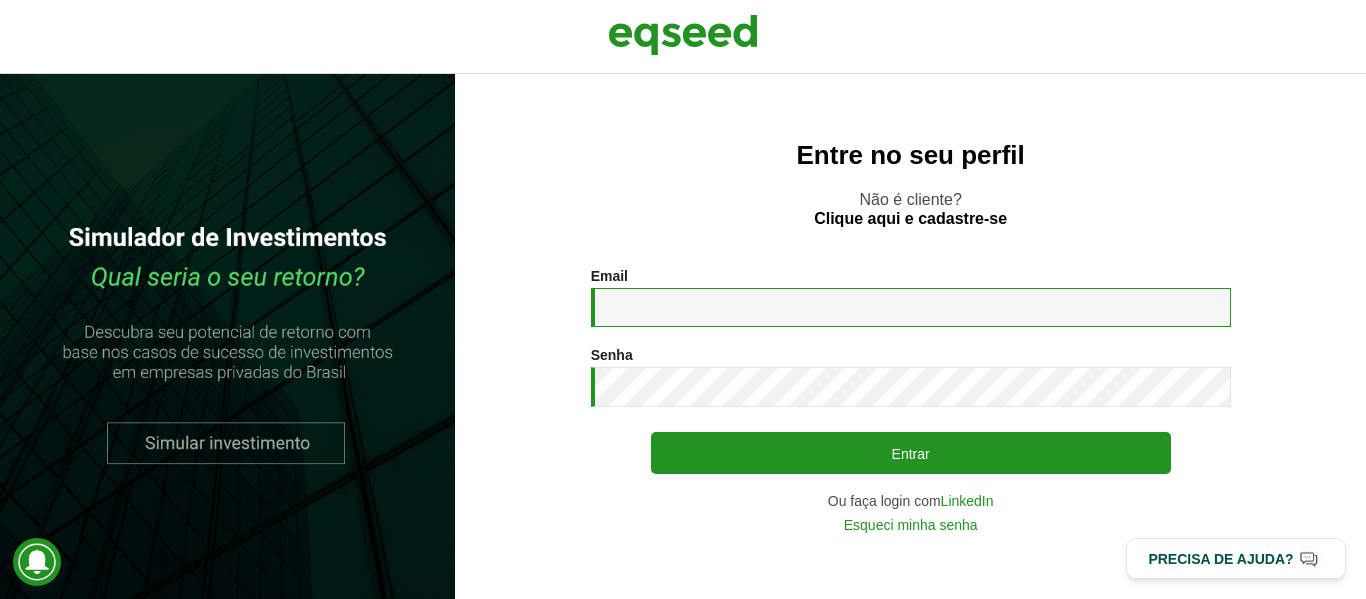 click on "Email  *" at bounding box center [911, 307] 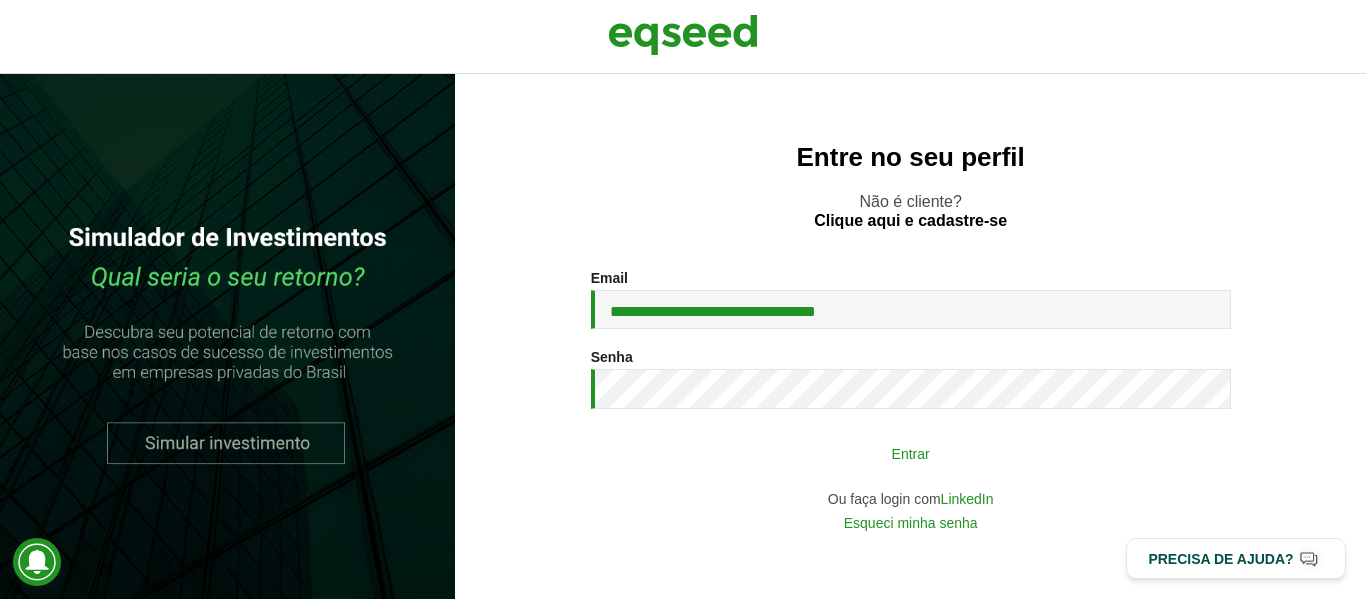 click on "Entrar" at bounding box center (911, 453) 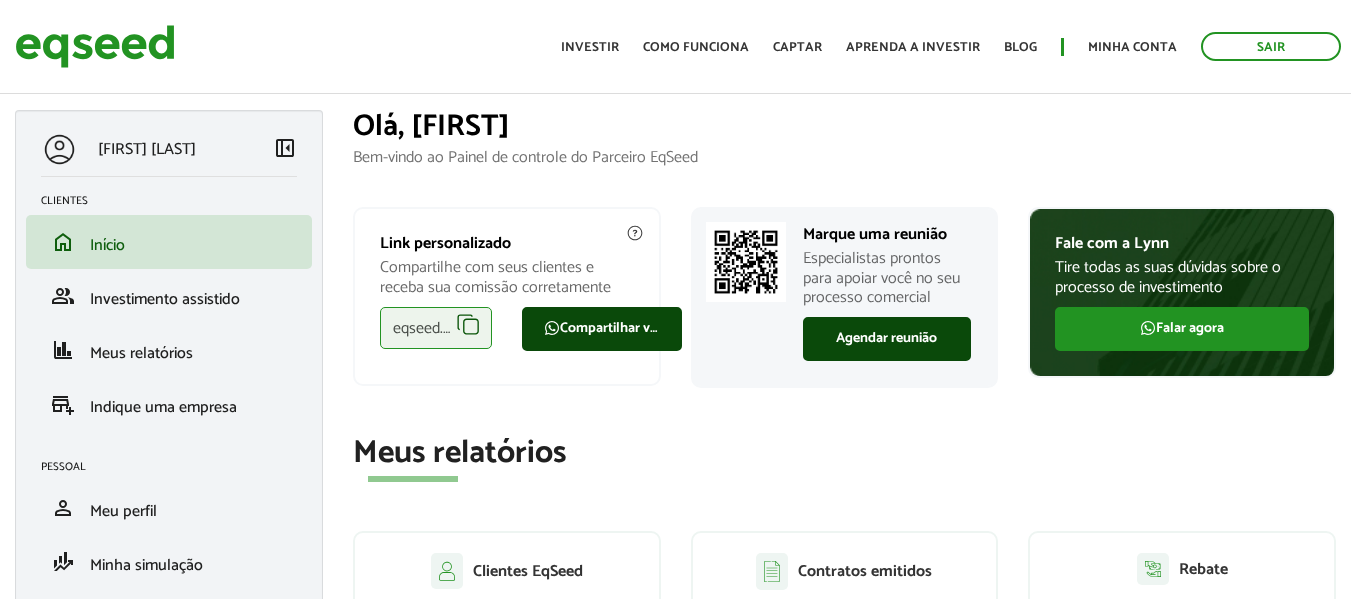 scroll, scrollTop: 0, scrollLeft: 0, axis: both 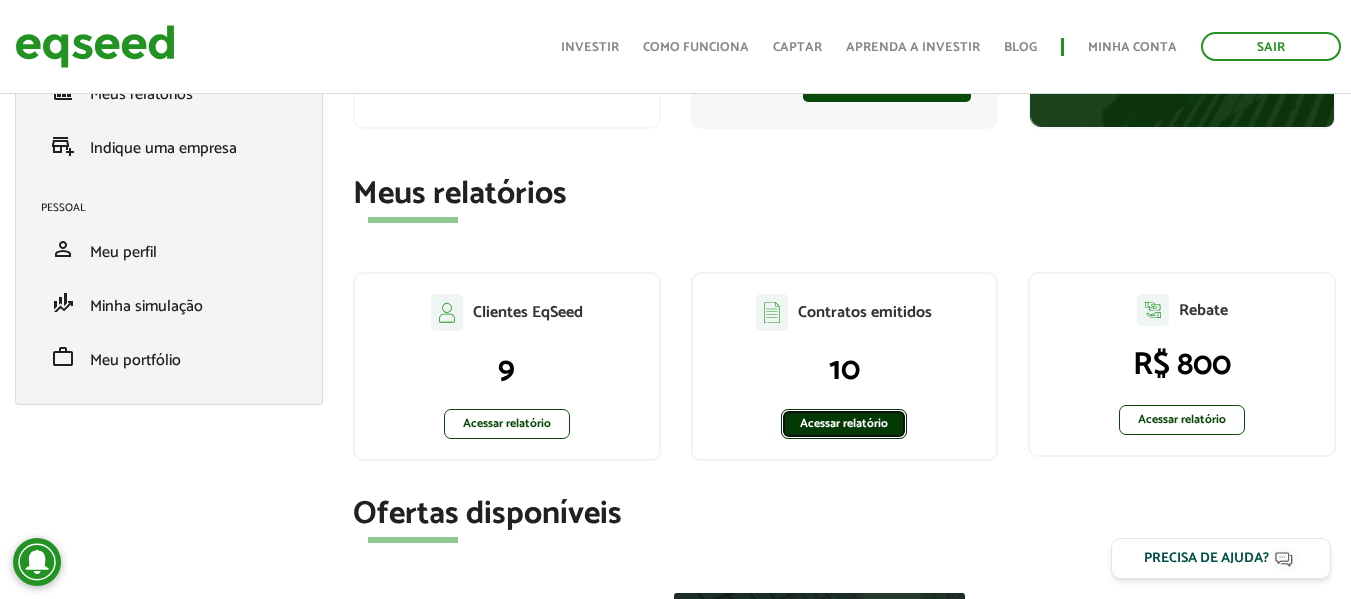 click on "Acessar relatório" at bounding box center [844, 424] 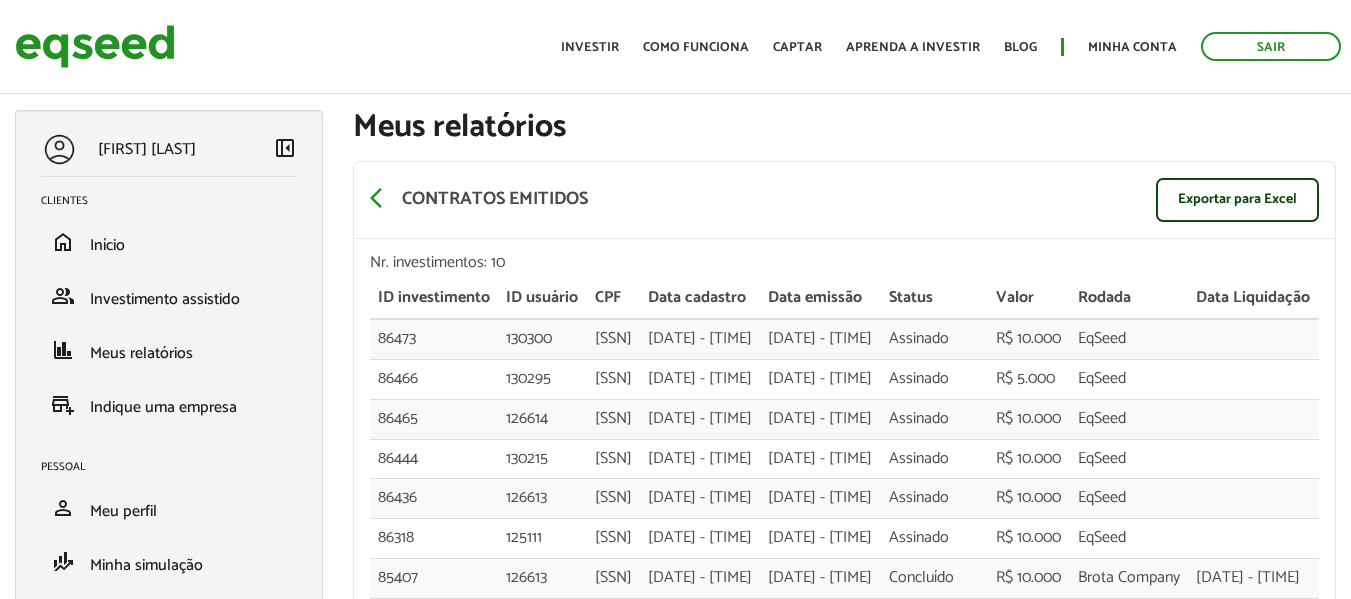 scroll, scrollTop: 0, scrollLeft: 0, axis: both 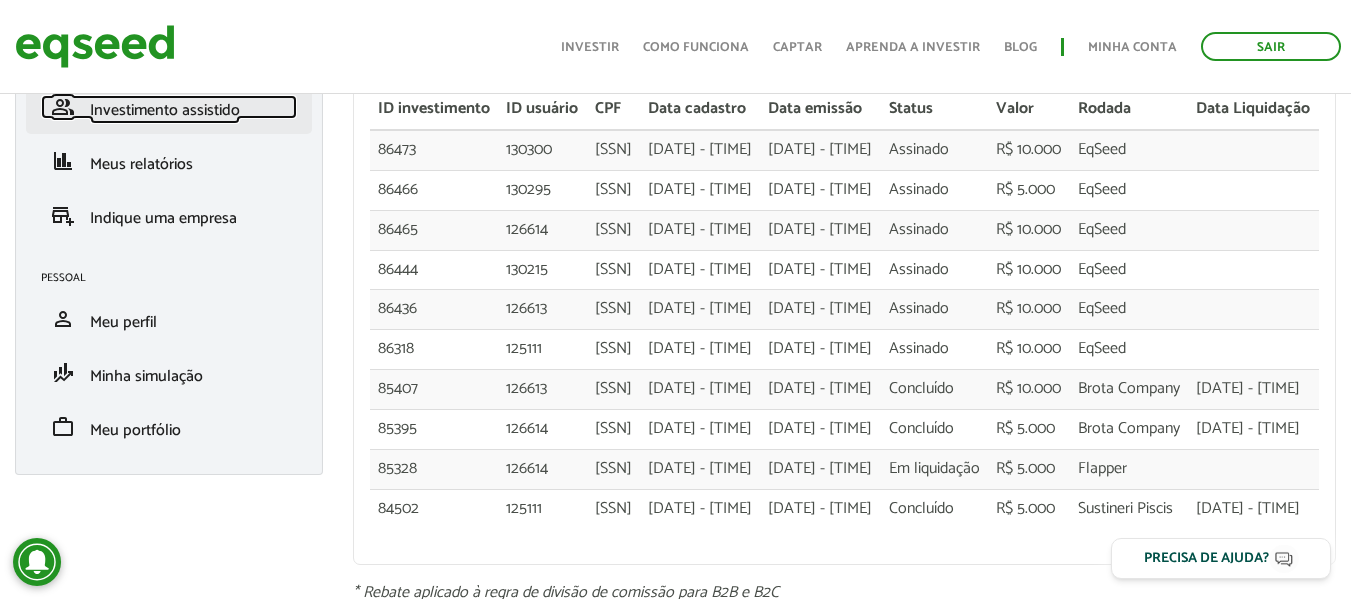 click on "Investimento assistido" at bounding box center [165, 110] 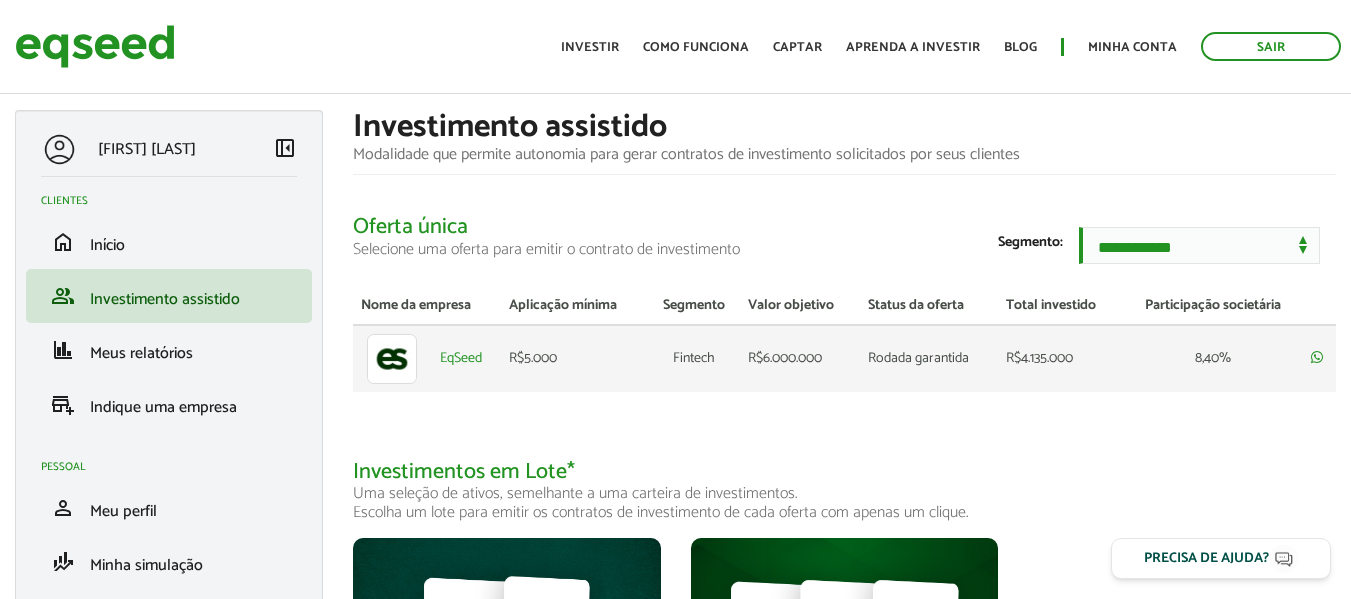 scroll, scrollTop: 0, scrollLeft: 0, axis: both 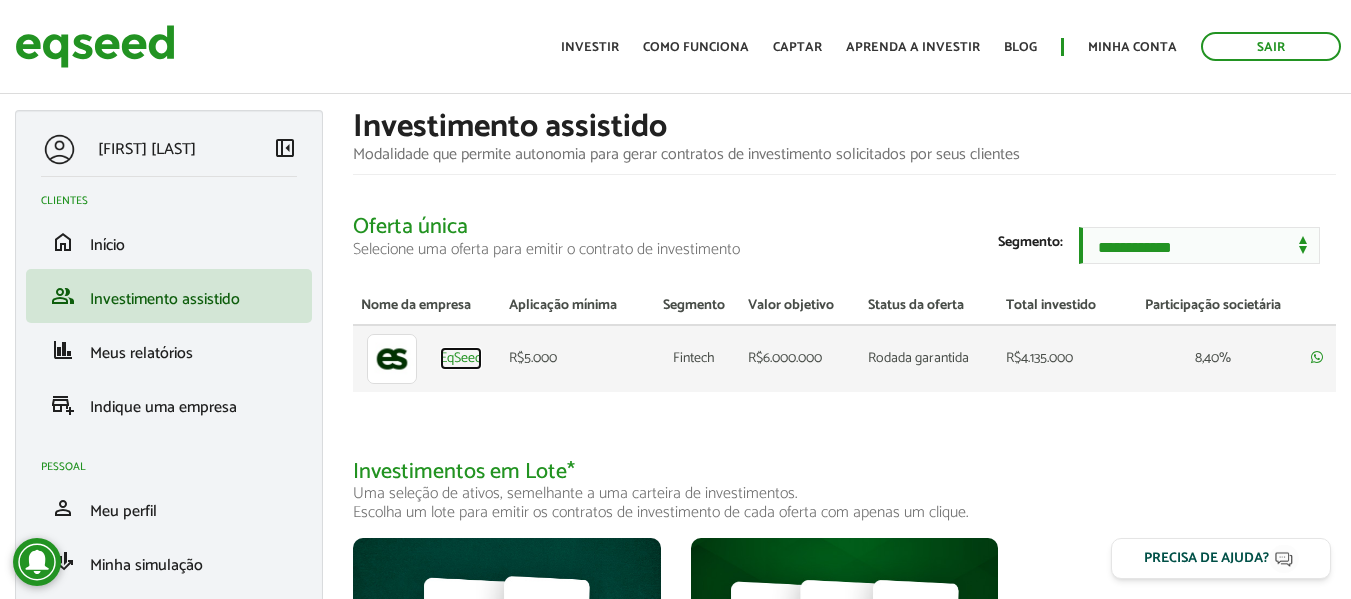 click on "EqSeed" at bounding box center (461, 359) 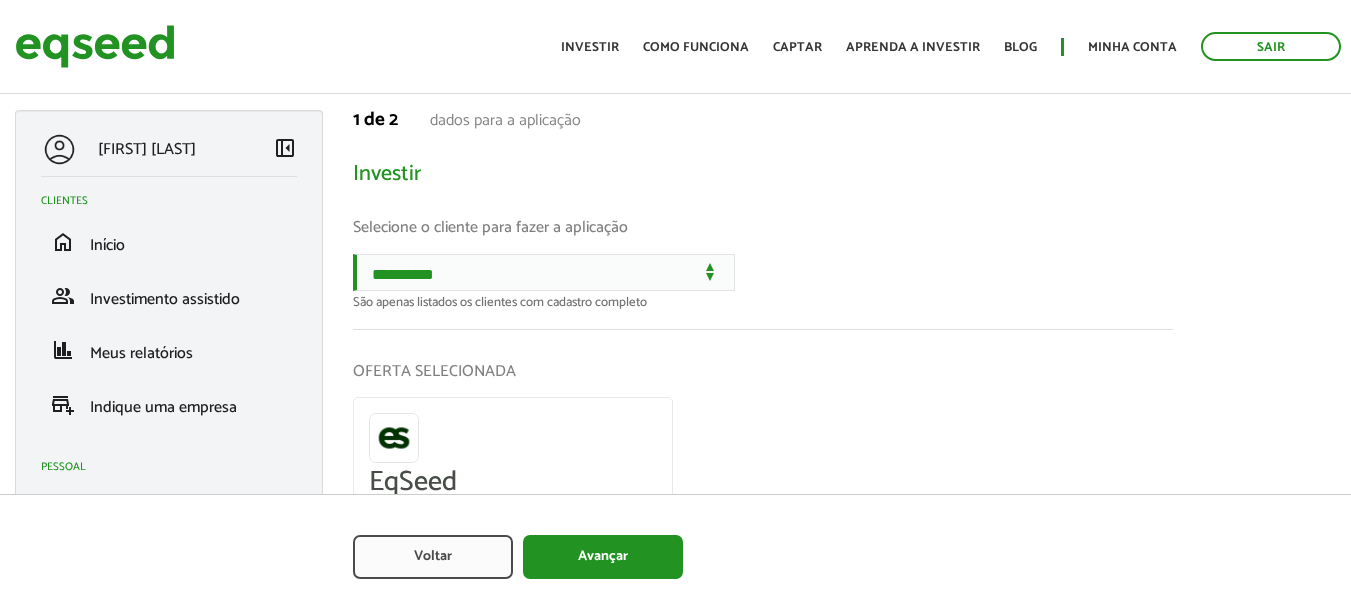 scroll, scrollTop: 0, scrollLeft: 0, axis: both 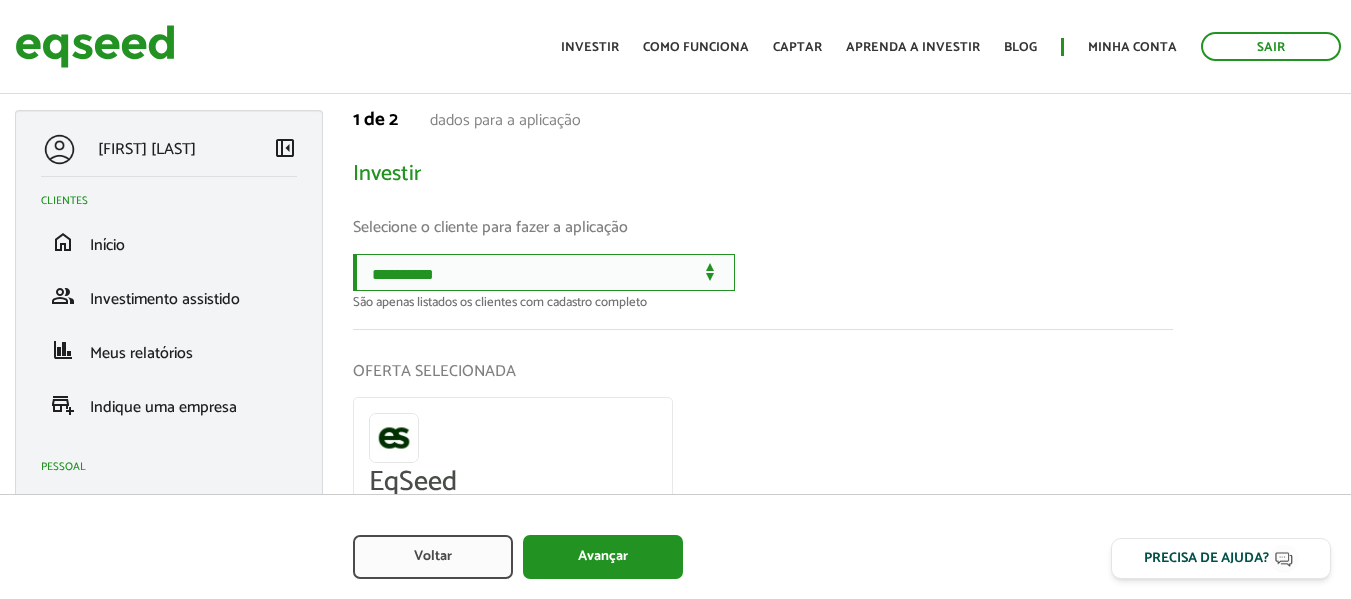 click on "**********" at bounding box center [544, 272] 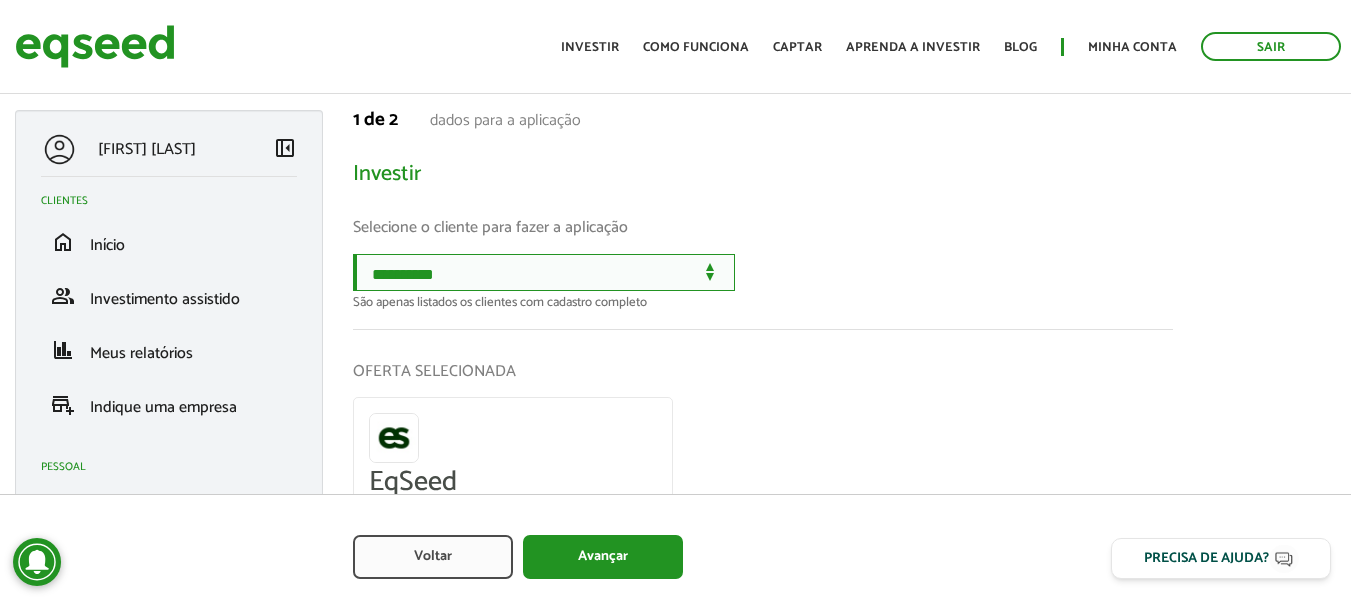select on "******" 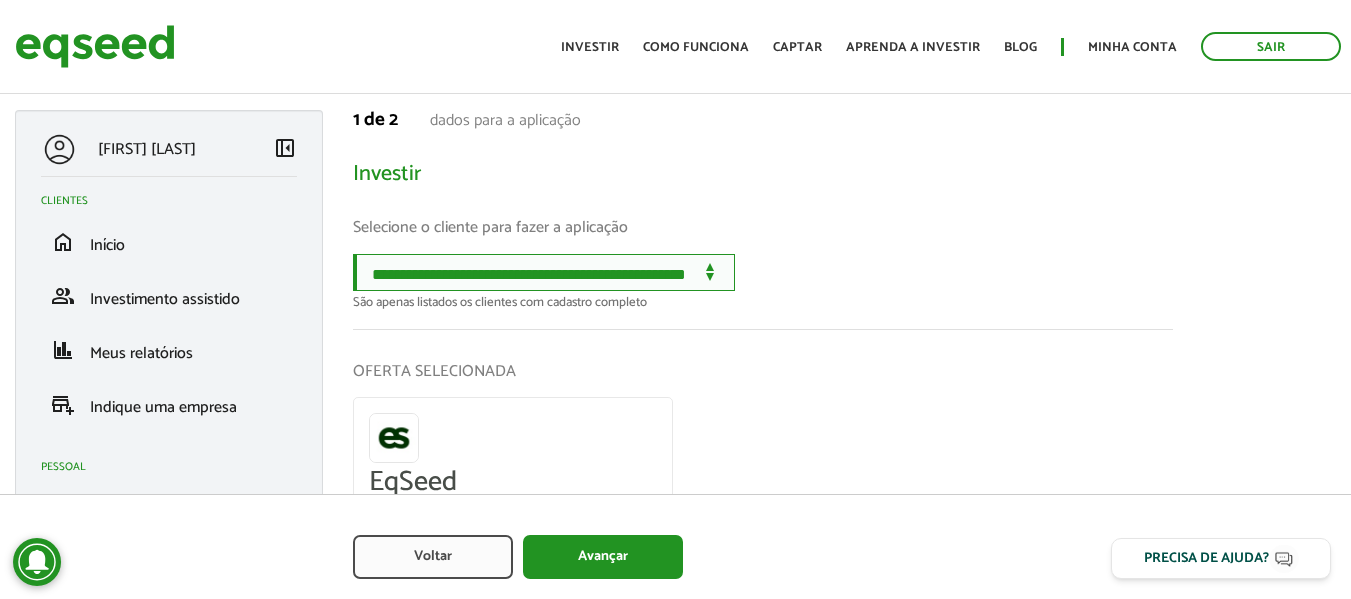 click on "**********" at bounding box center [544, 272] 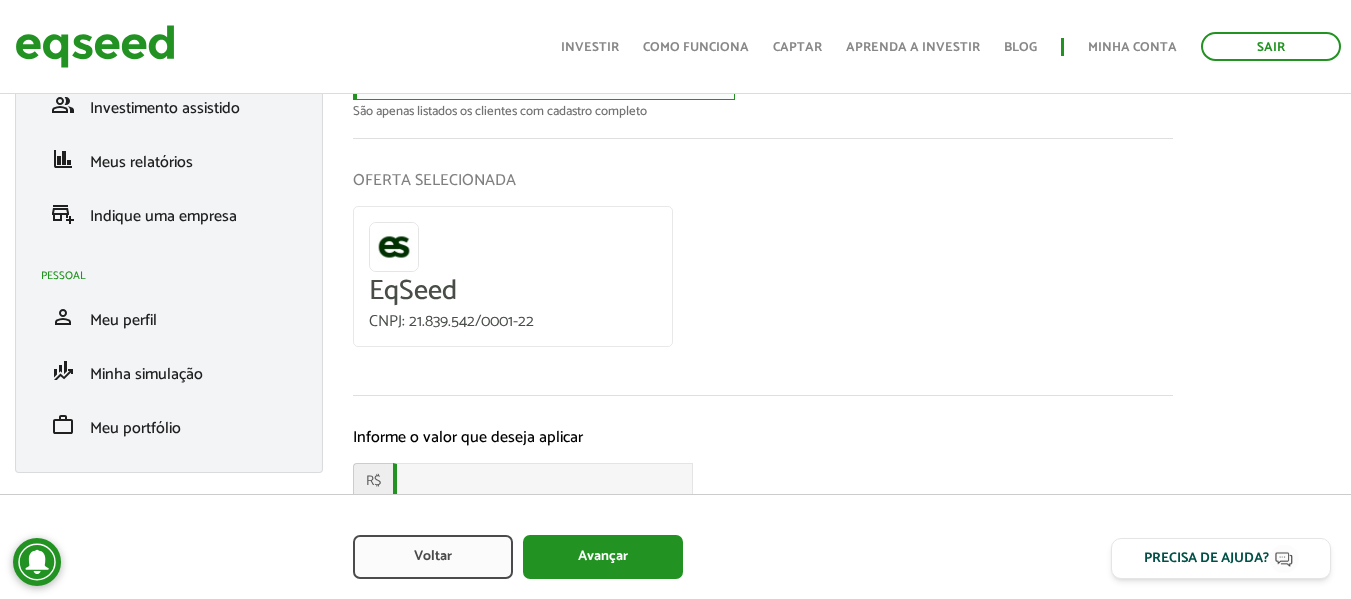 scroll, scrollTop: 284, scrollLeft: 0, axis: vertical 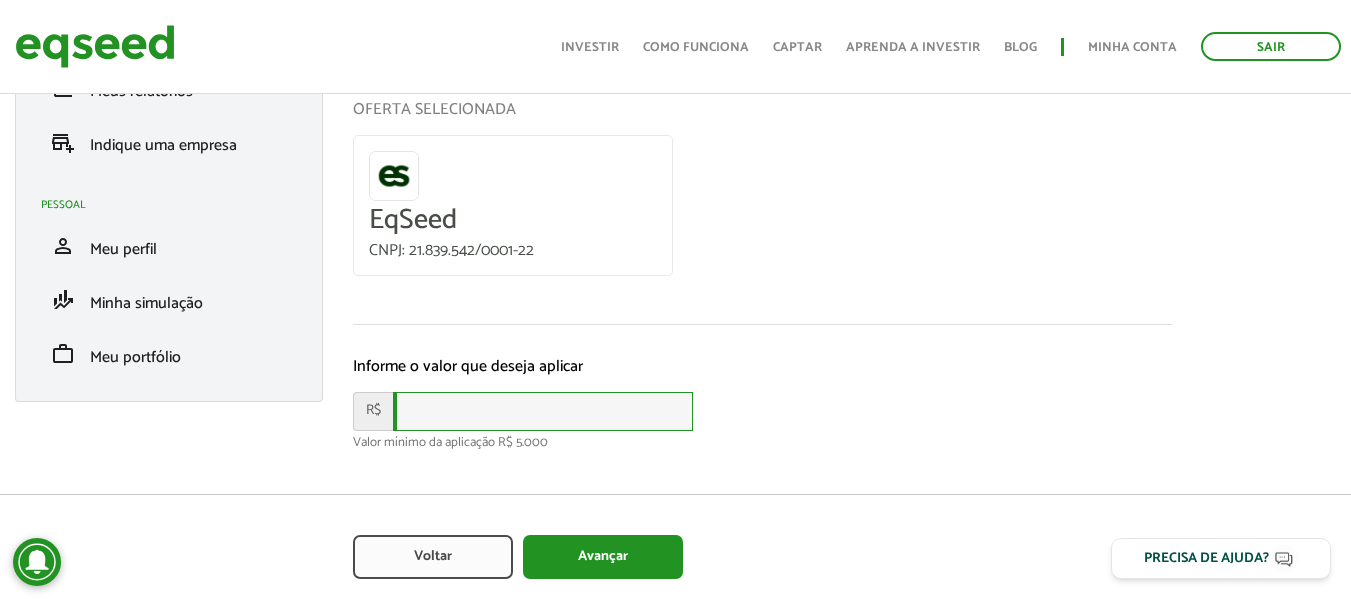 click at bounding box center [543, 411] 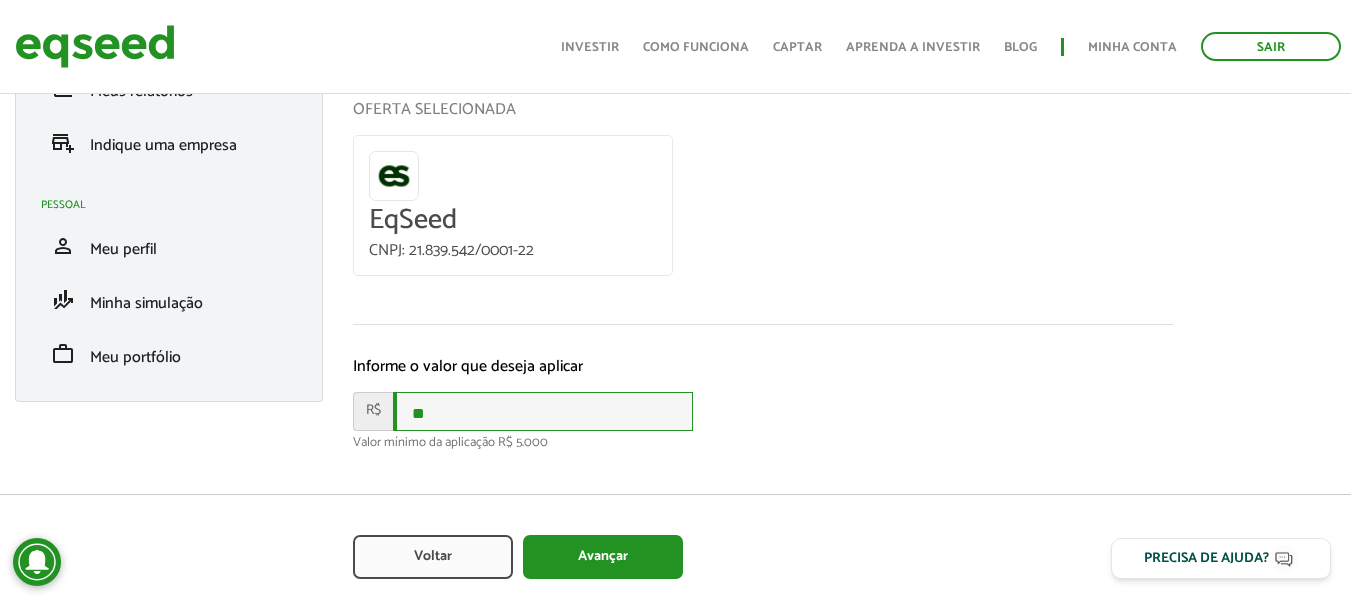 type on "*****" 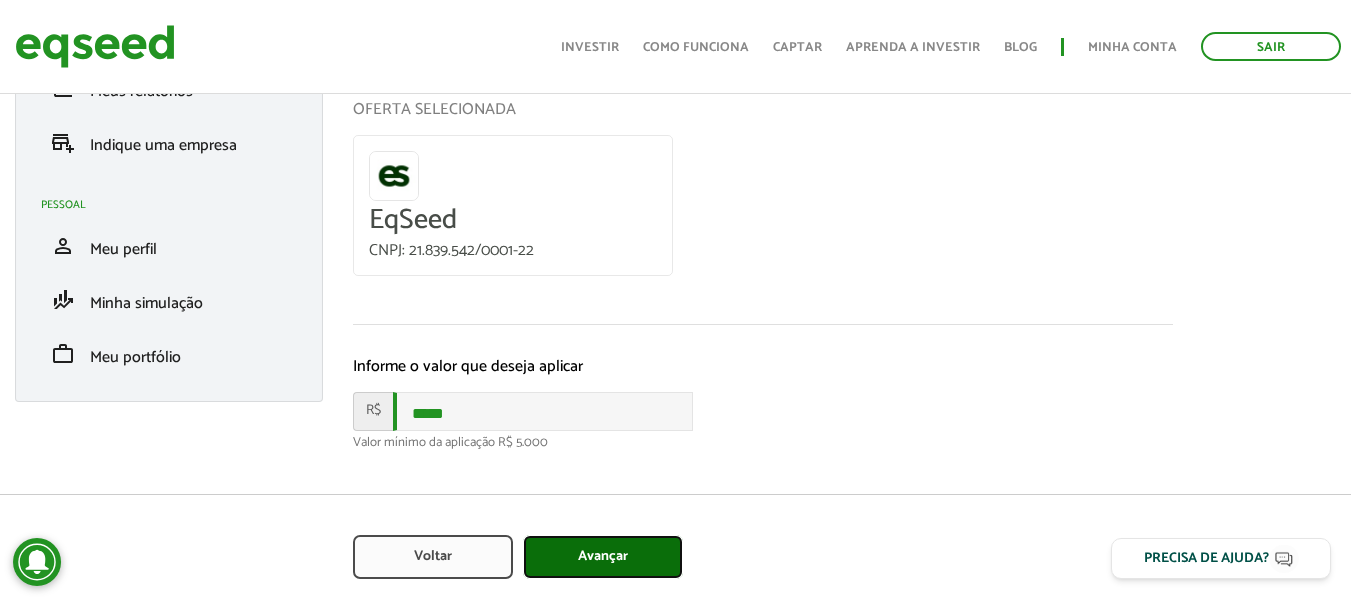 click on "Avançar" at bounding box center [603, 557] 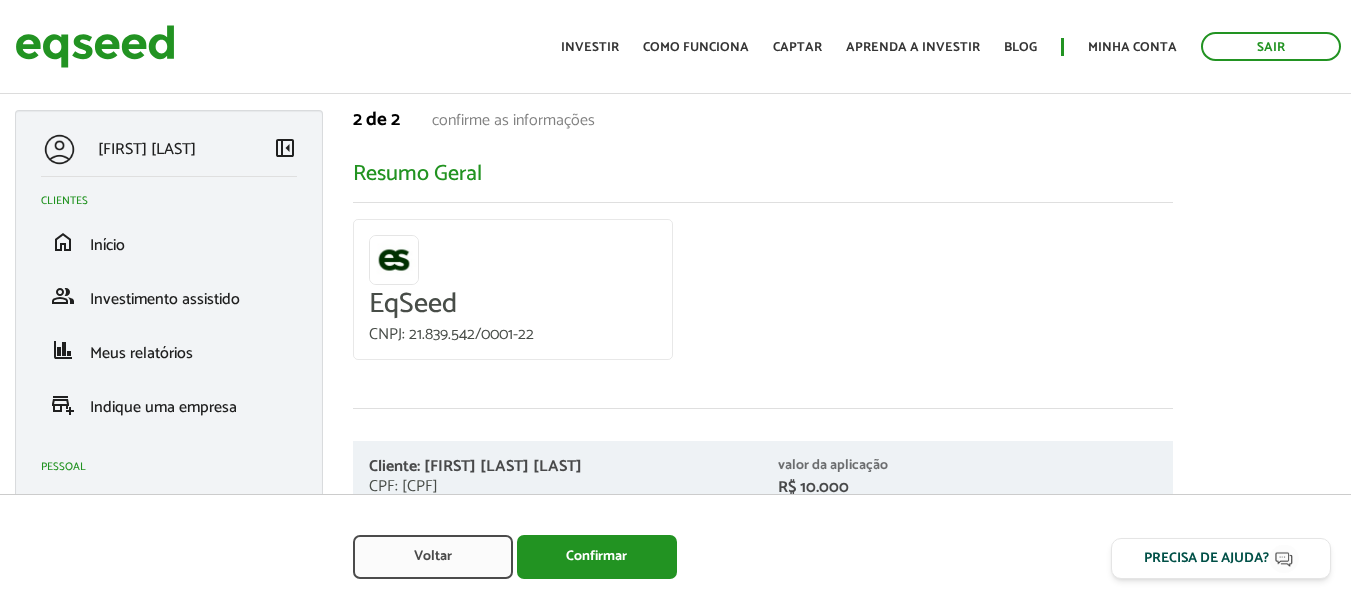 scroll, scrollTop: 0, scrollLeft: 0, axis: both 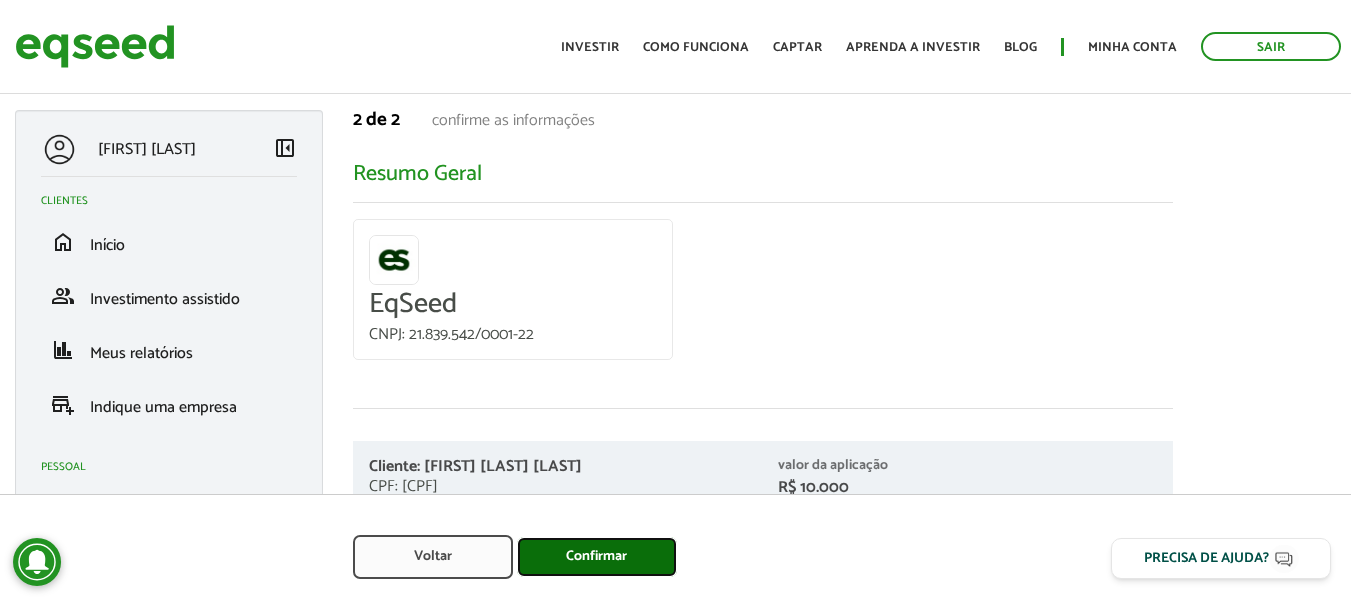 click on "Confirmar" at bounding box center (597, 557) 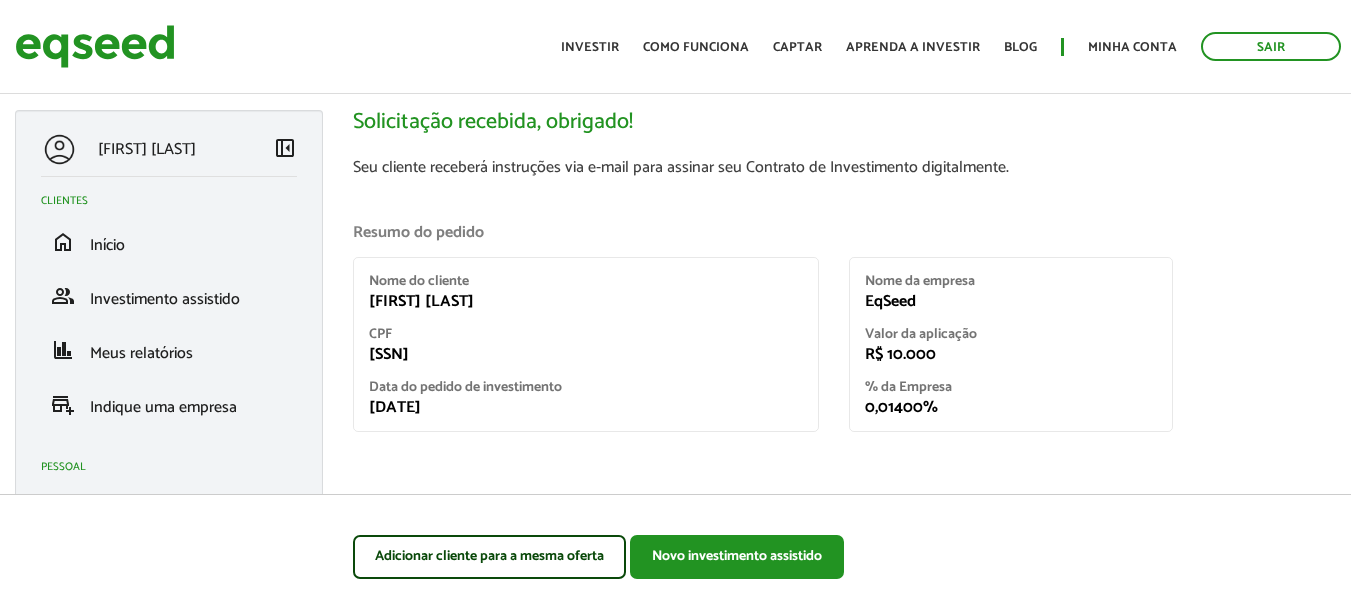scroll, scrollTop: 0, scrollLeft: 0, axis: both 